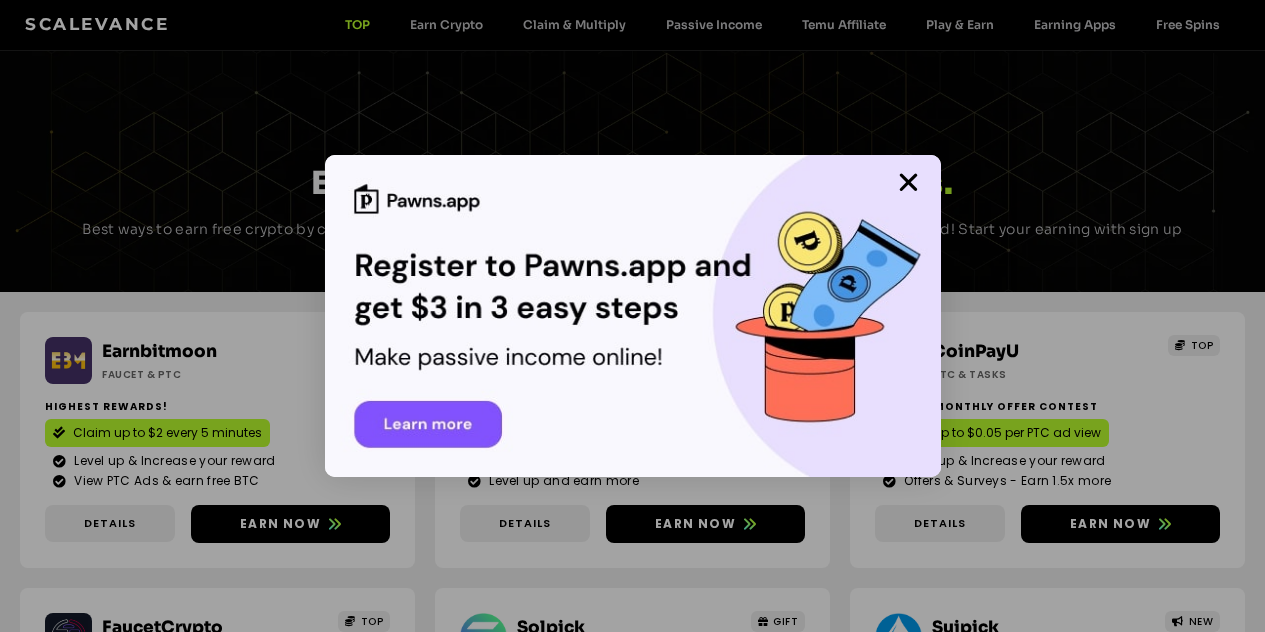 scroll, scrollTop: 0, scrollLeft: 0, axis: both 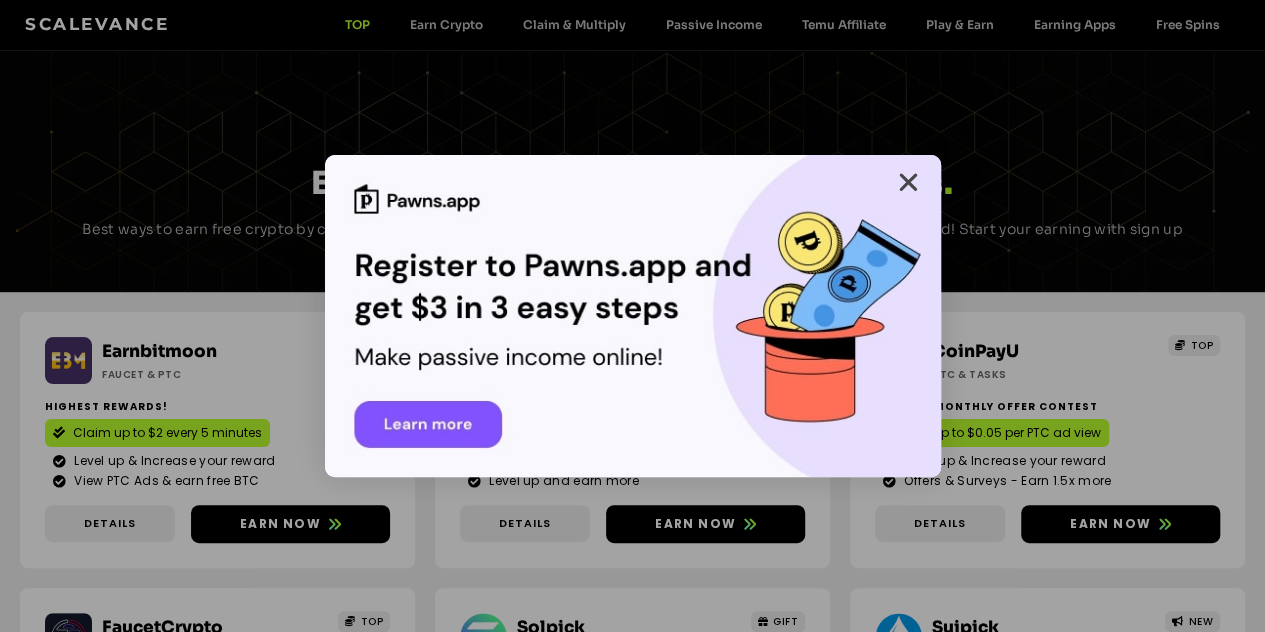 click at bounding box center (908, 182) 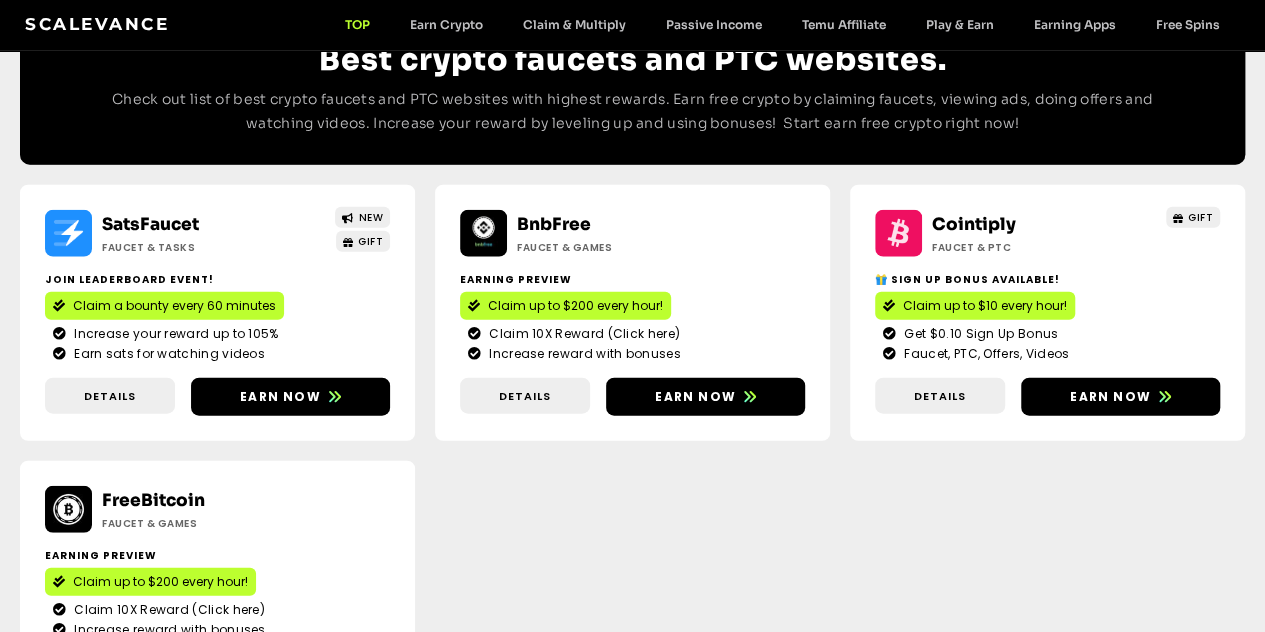 scroll, scrollTop: 2229, scrollLeft: 0, axis: vertical 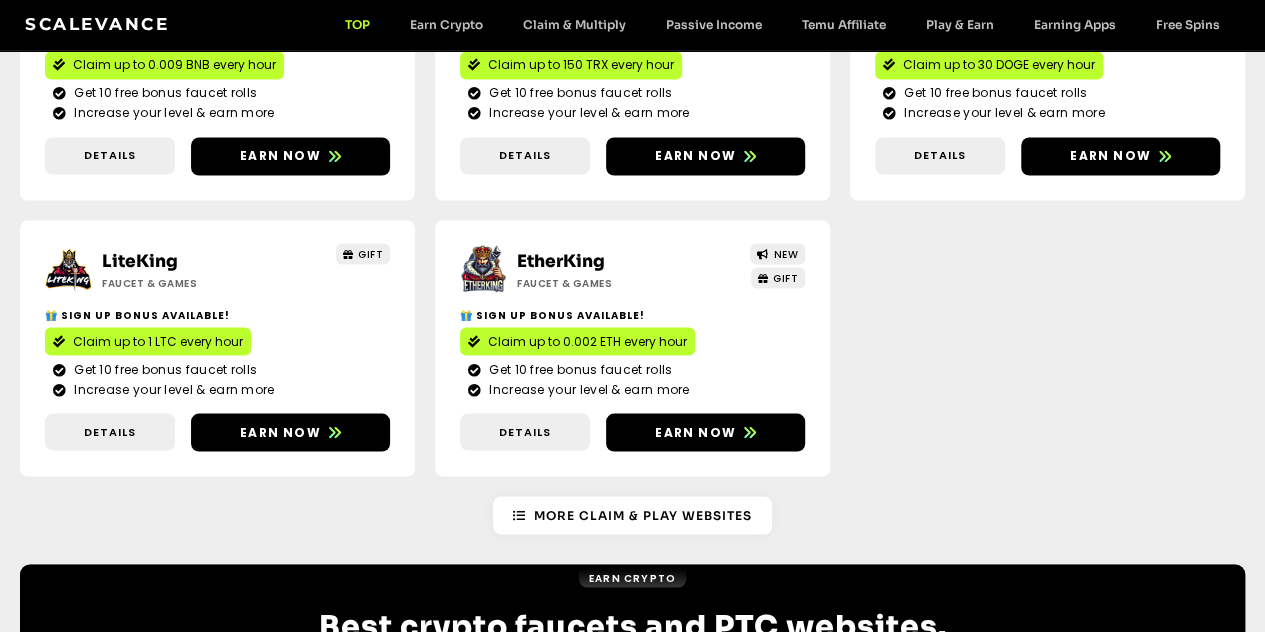 click on "Earn now" at bounding box center (695, 963) 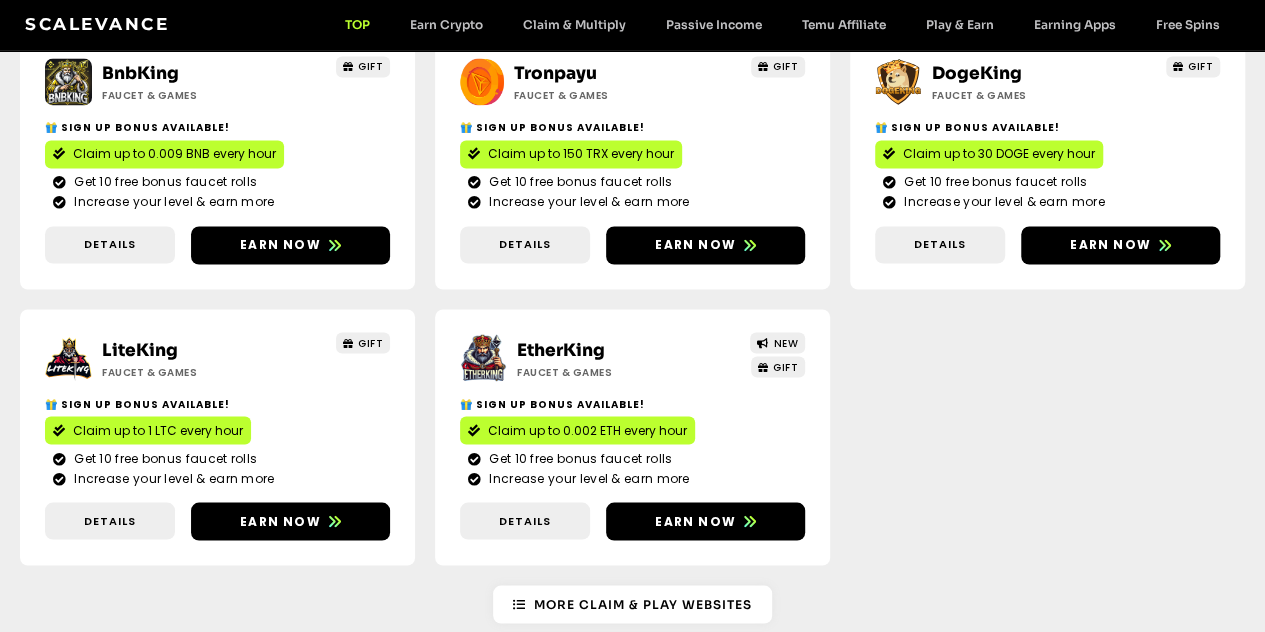 scroll, scrollTop: 1620, scrollLeft: 0, axis: vertical 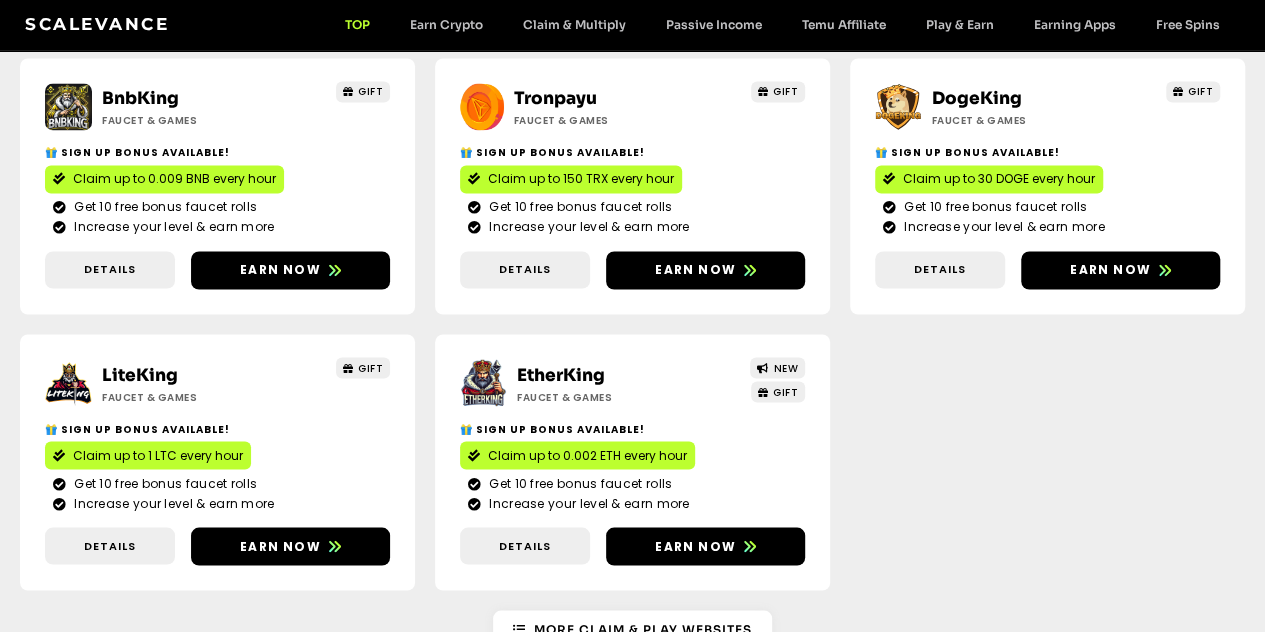 click on "Earn now" at bounding box center (290, 1077) 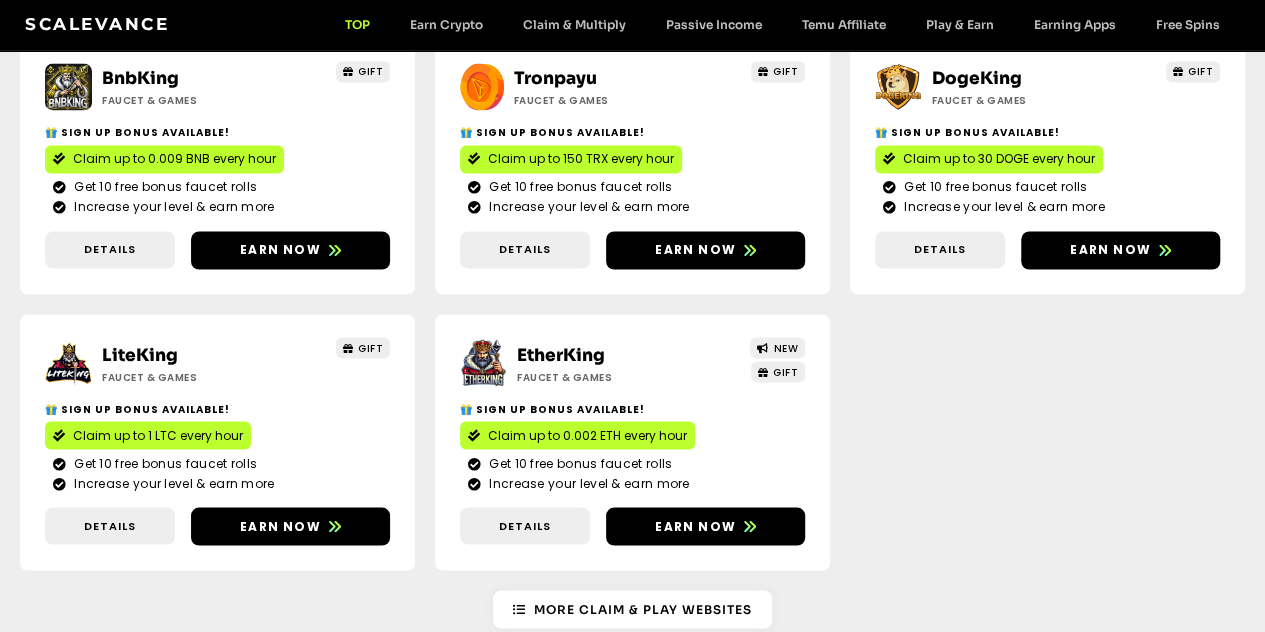 scroll, scrollTop: 1723, scrollLeft: 0, axis: vertical 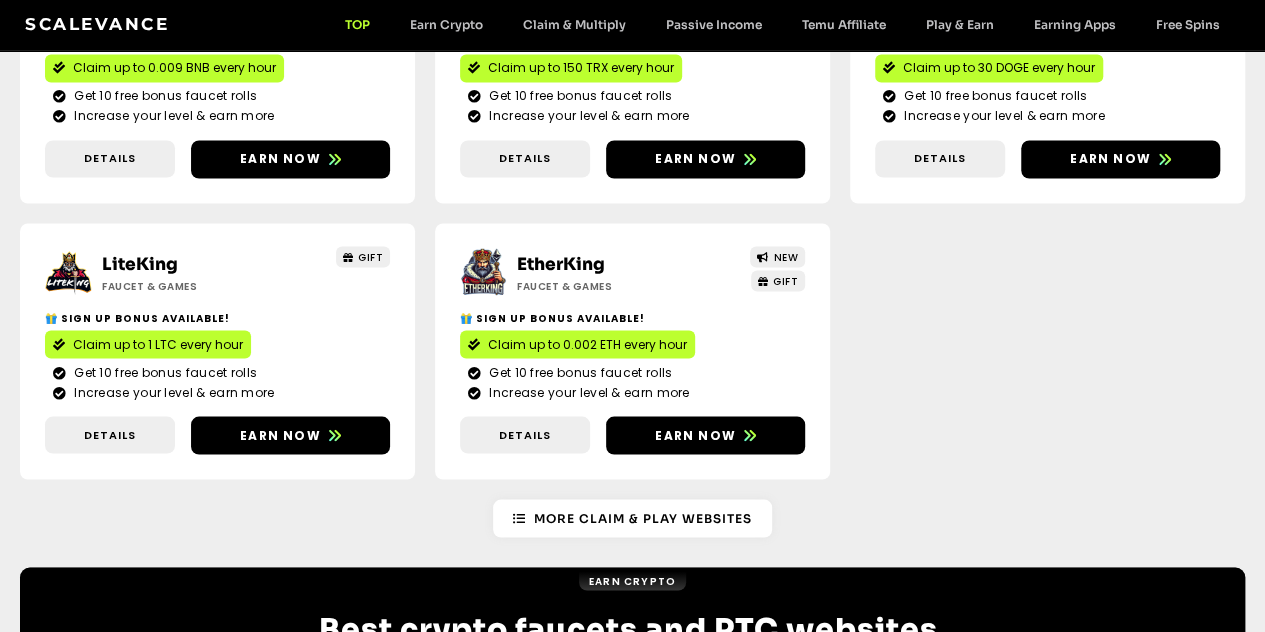 click on "More Crypto earning Websites" at bounding box center [643, 1325] 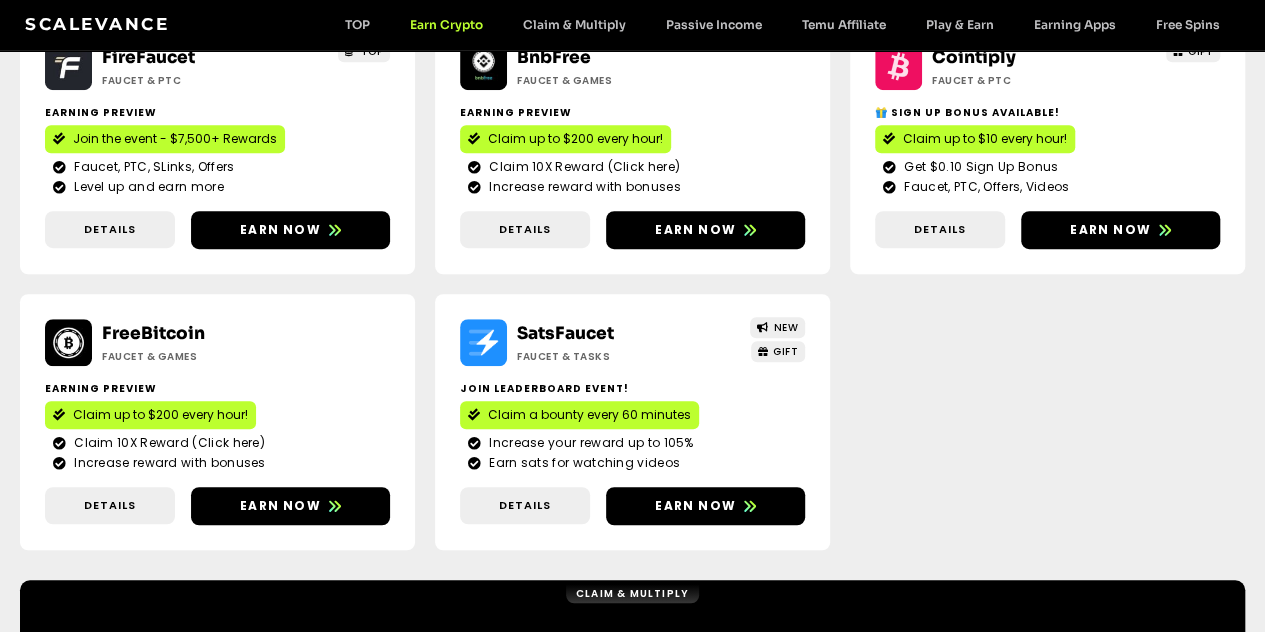 scroll, scrollTop: 570, scrollLeft: 0, axis: vertical 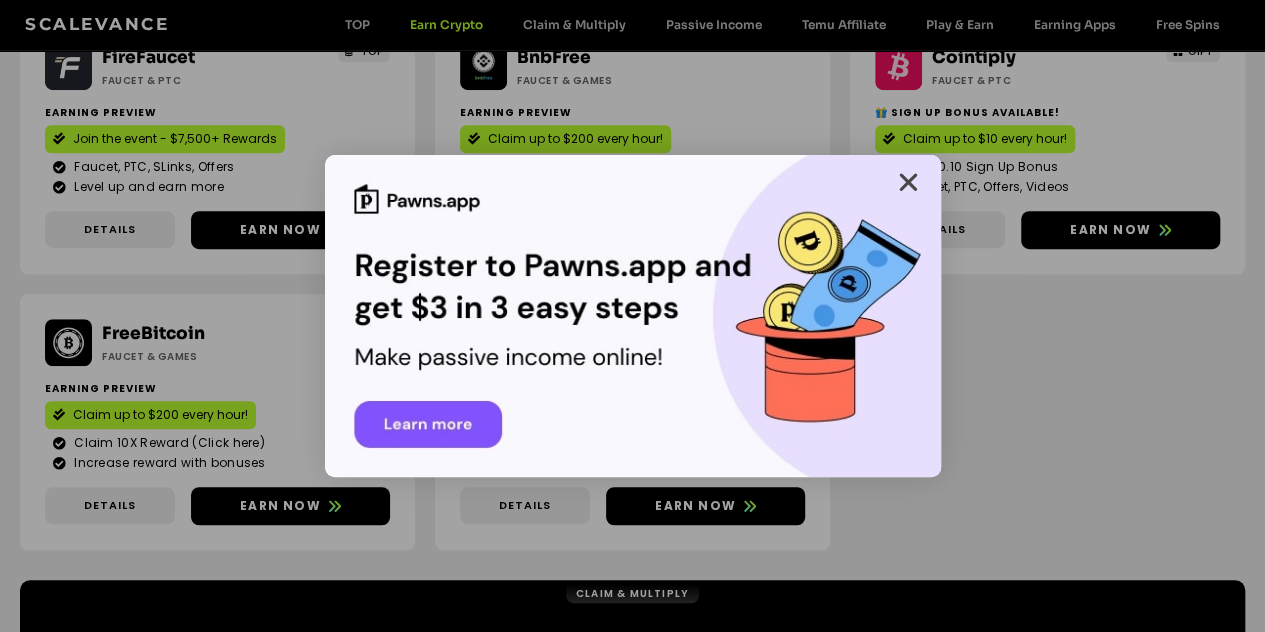 click at bounding box center [908, 182] 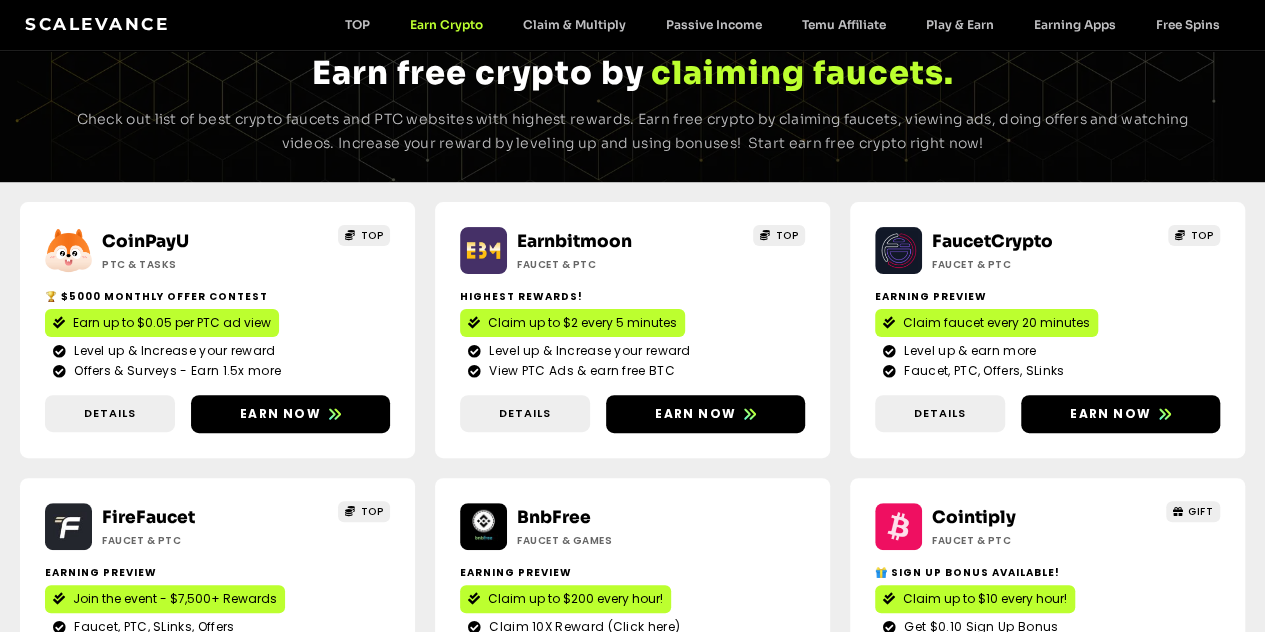 scroll, scrollTop: 570, scrollLeft: 0, axis: vertical 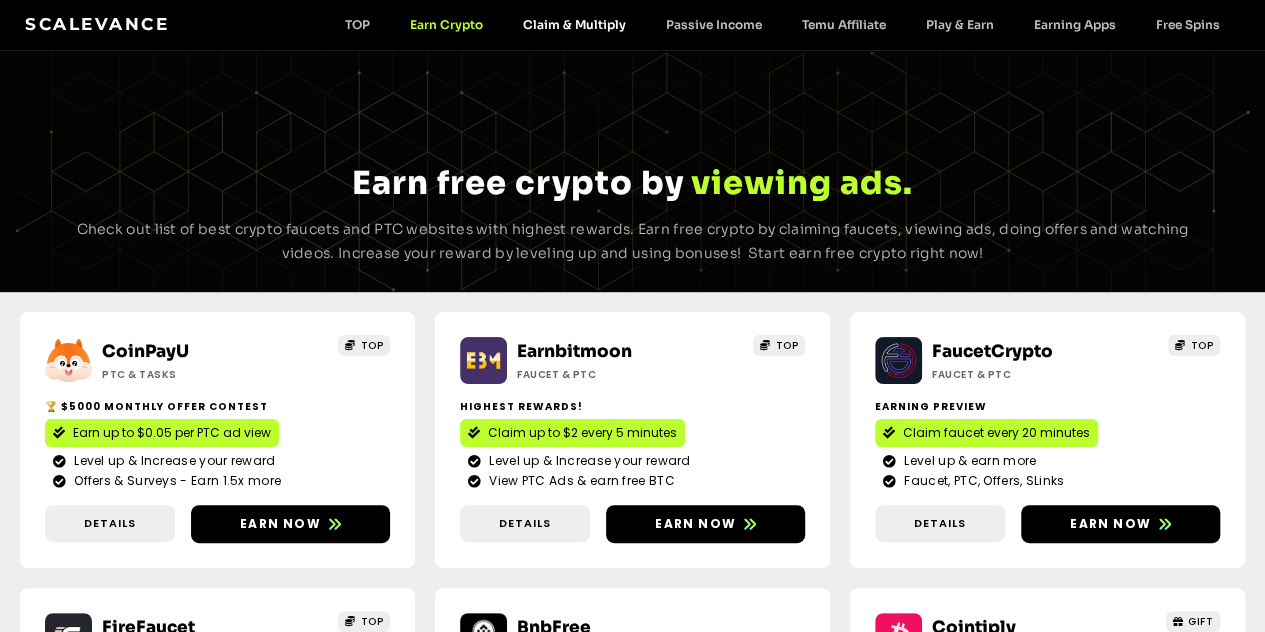 click on "Claim & Multiply" 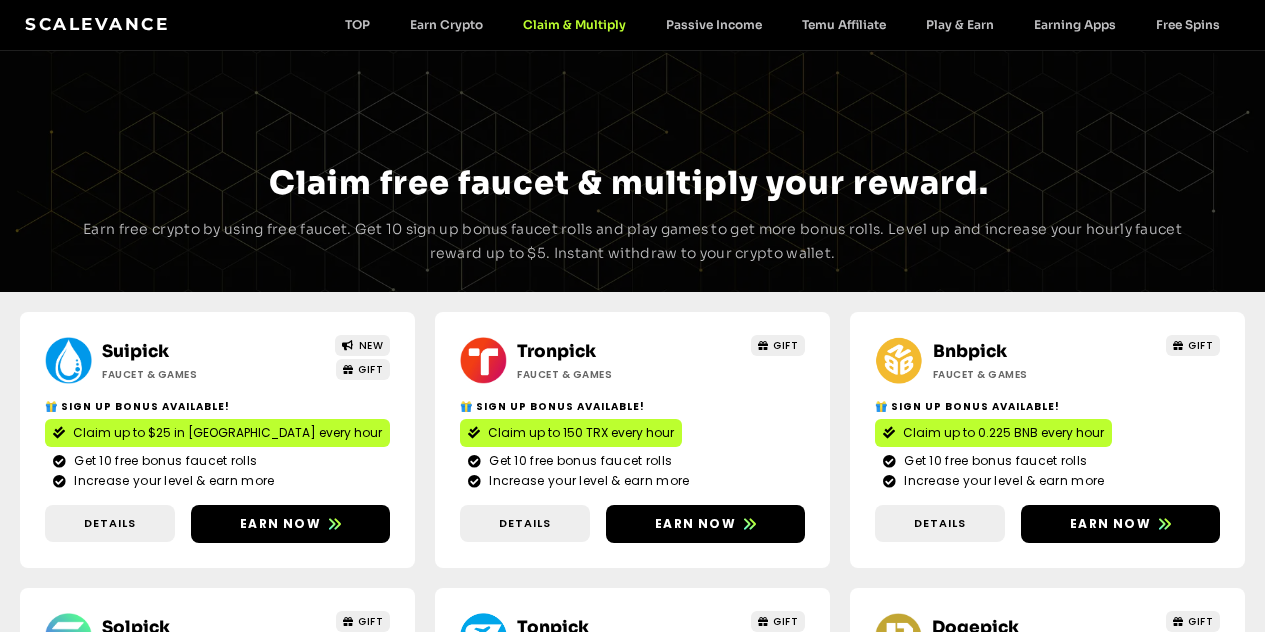 scroll, scrollTop: 0, scrollLeft: 0, axis: both 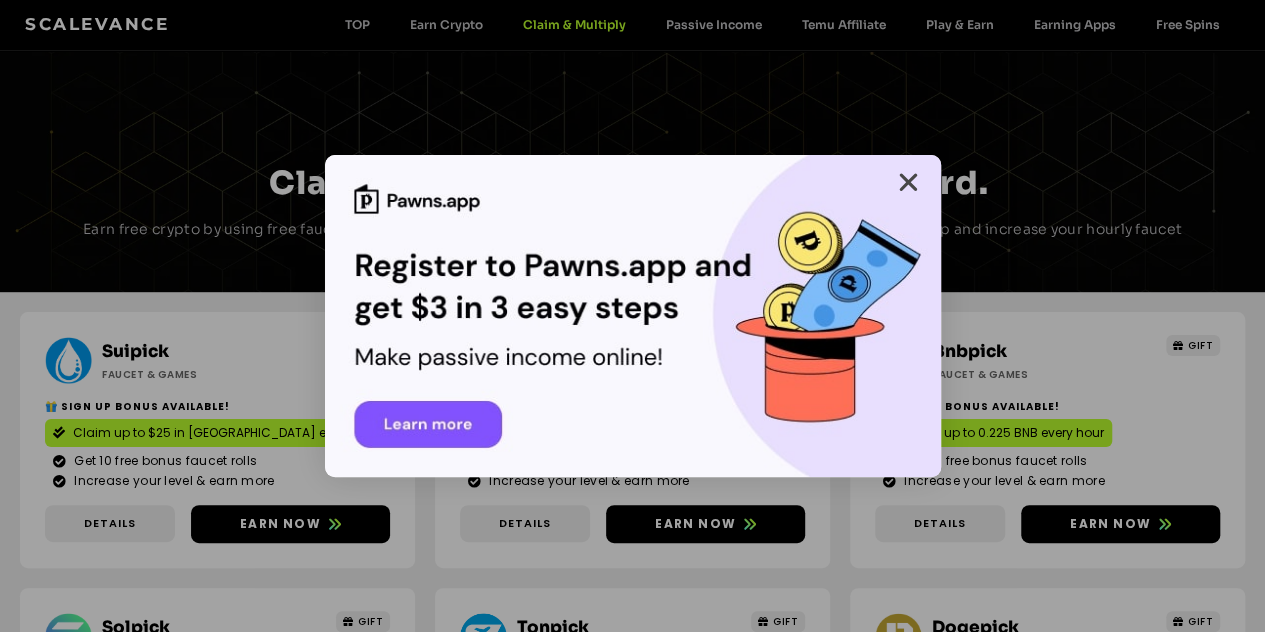 click at bounding box center (908, 182) 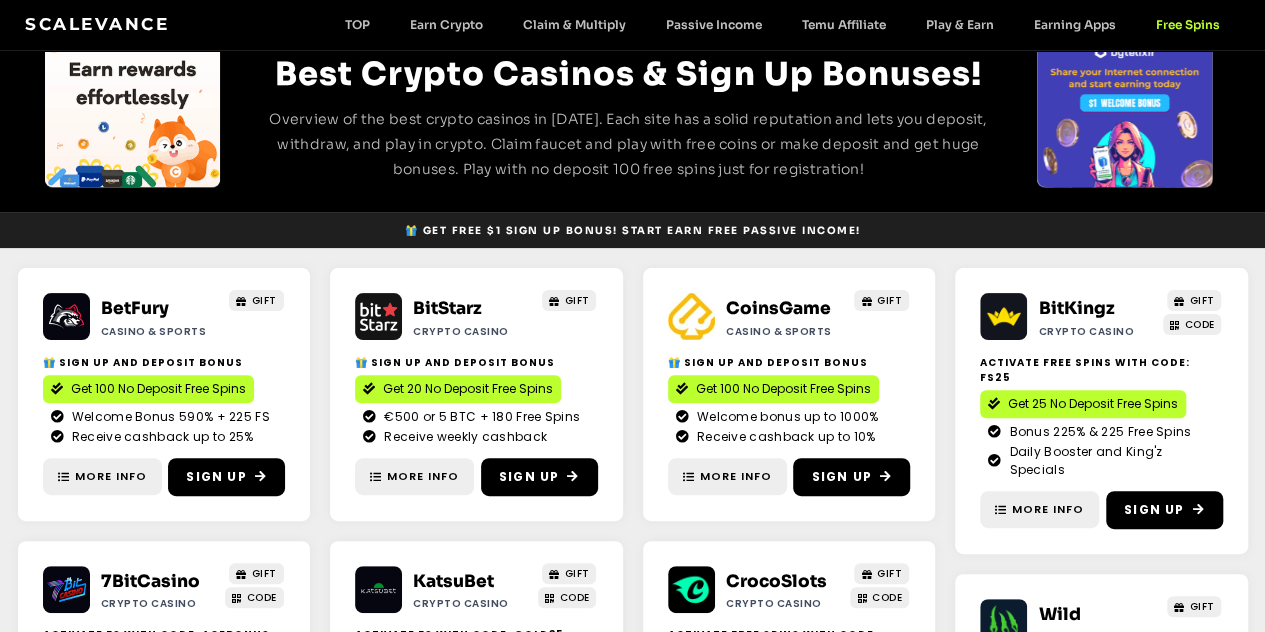 scroll, scrollTop: 206, scrollLeft: 0, axis: vertical 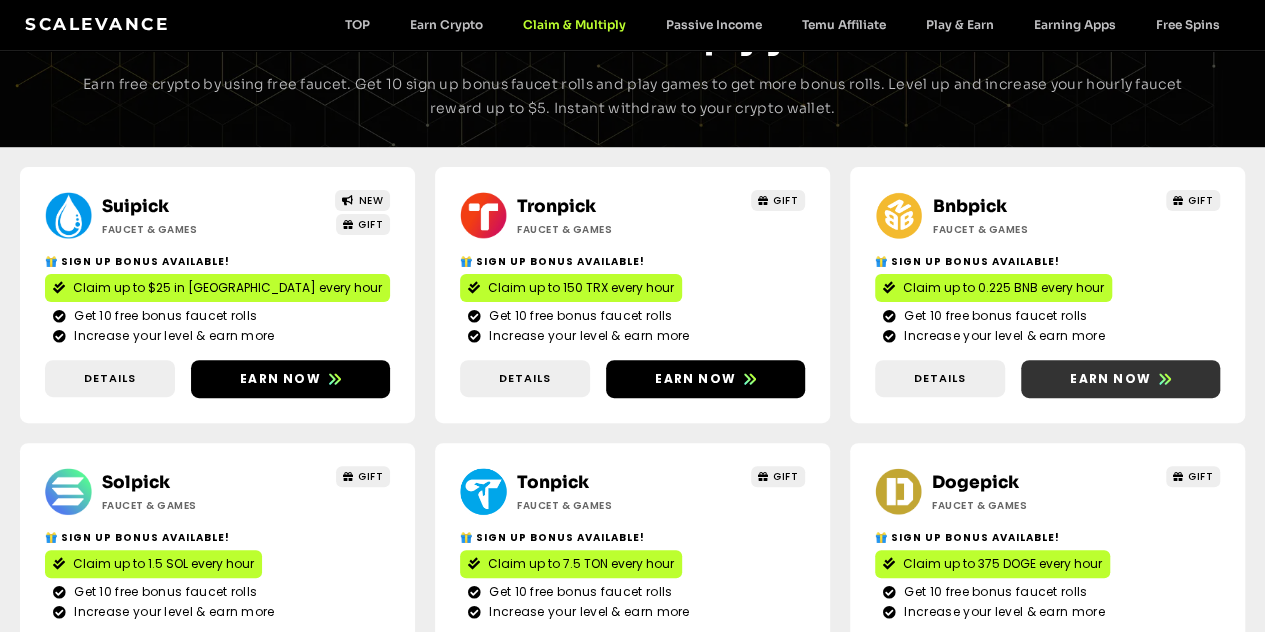 click on "Earn now" at bounding box center (1110, 379) 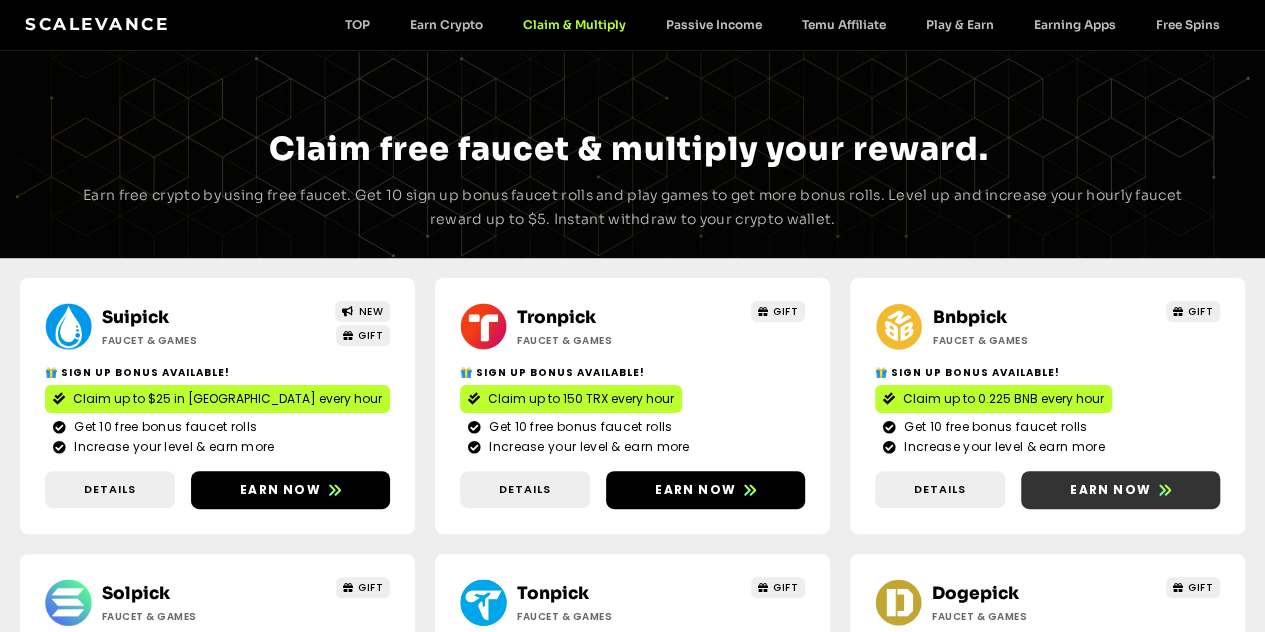 scroll, scrollTop: 0, scrollLeft: 0, axis: both 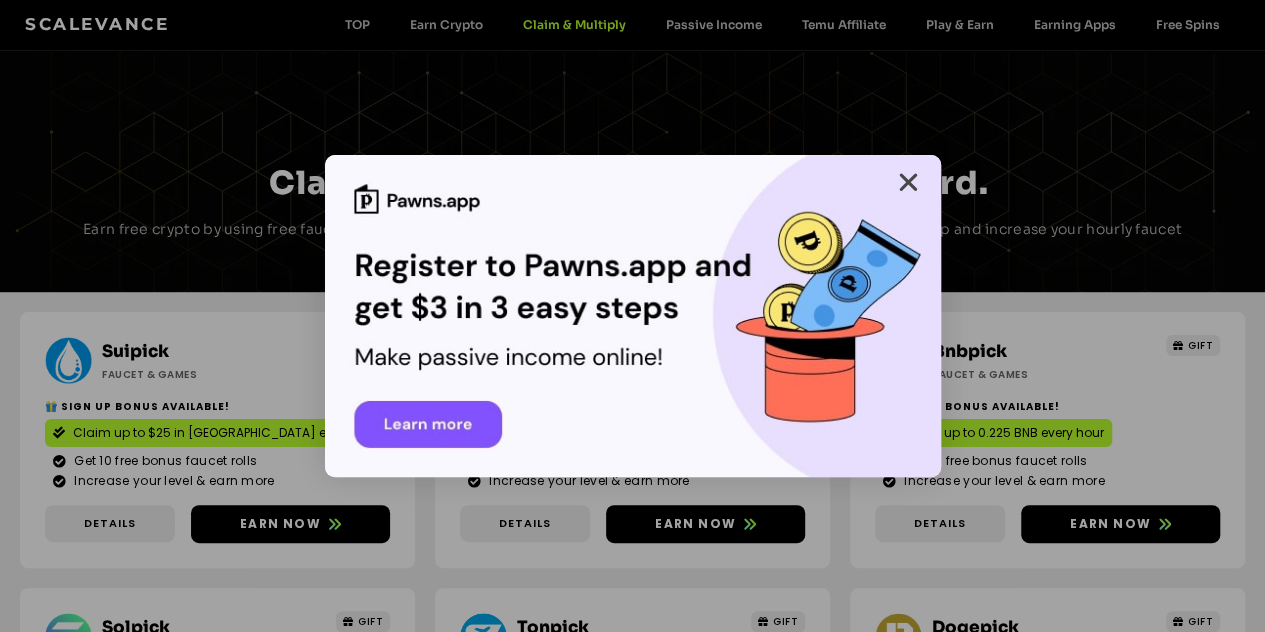 click at bounding box center [908, 182] 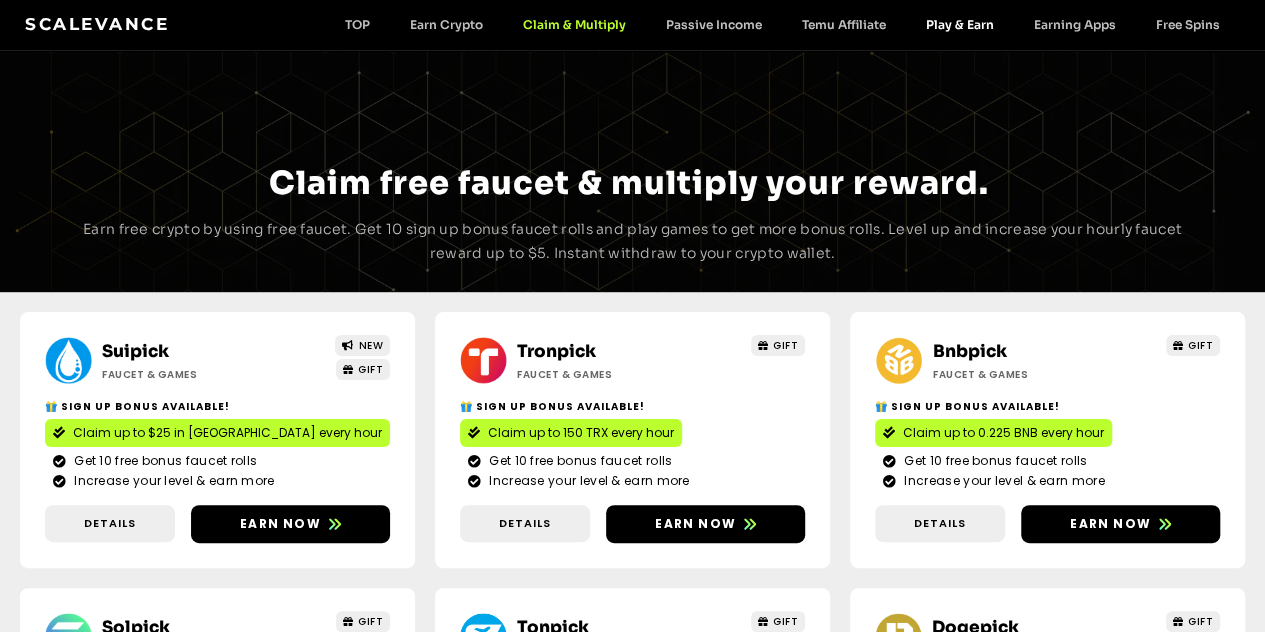 click on "Play & Earn" 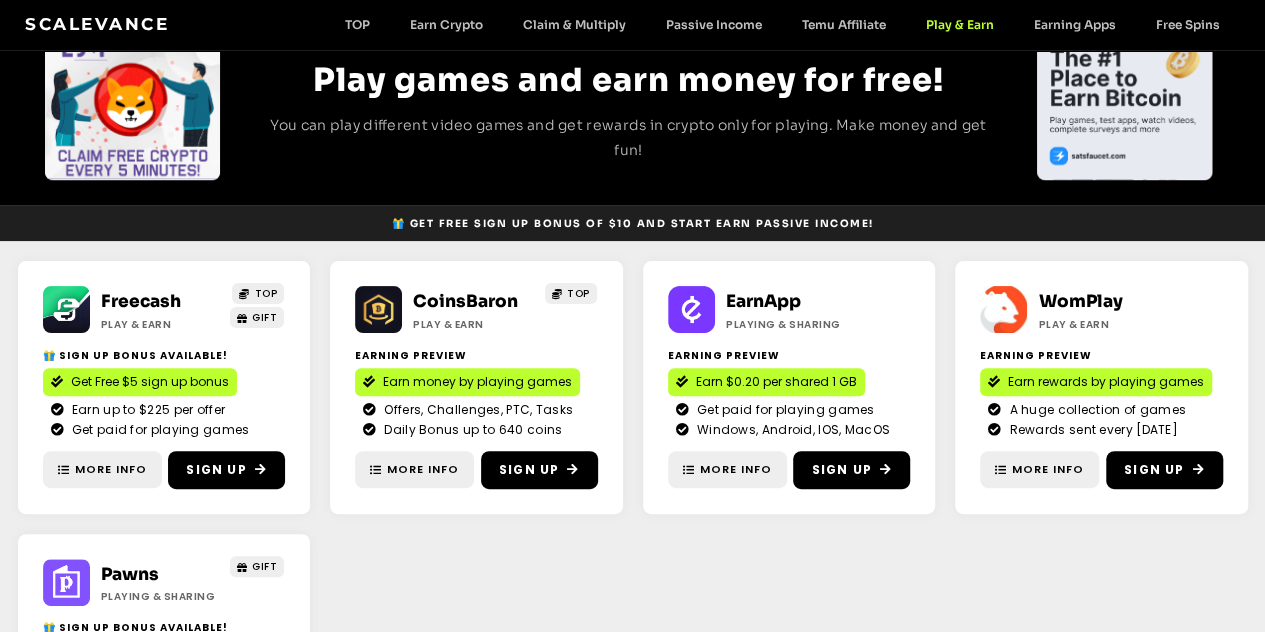 scroll, scrollTop: 170, scrollLeft: 0, axis: vertical 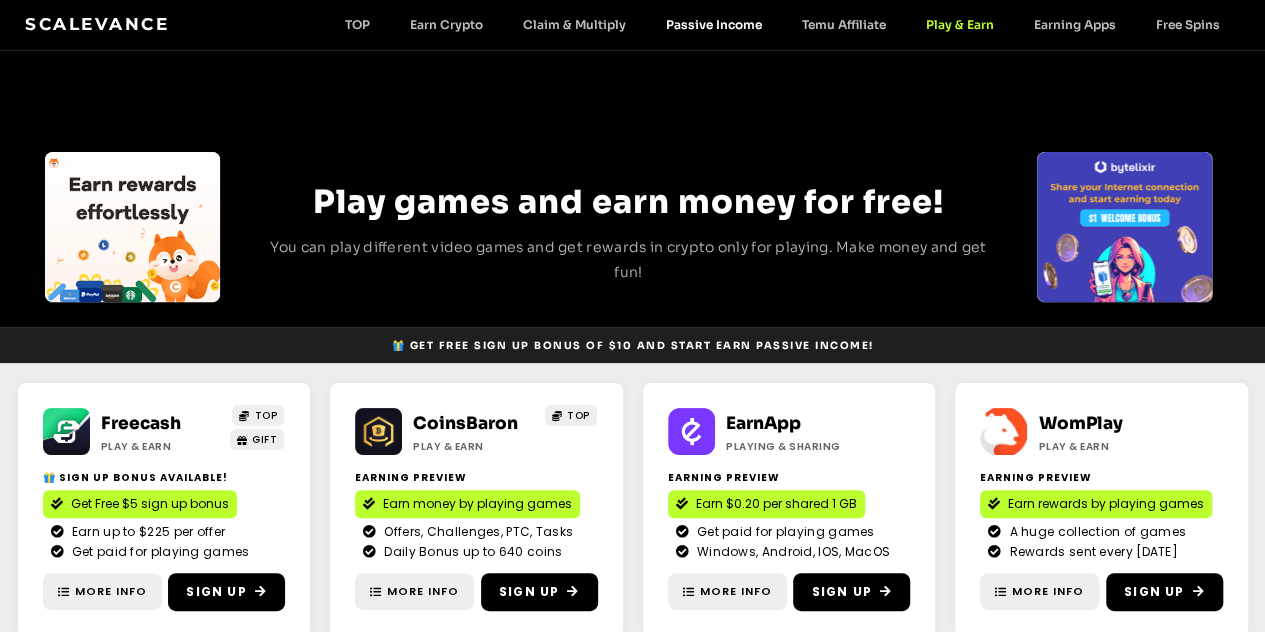 click on "Passive Income" 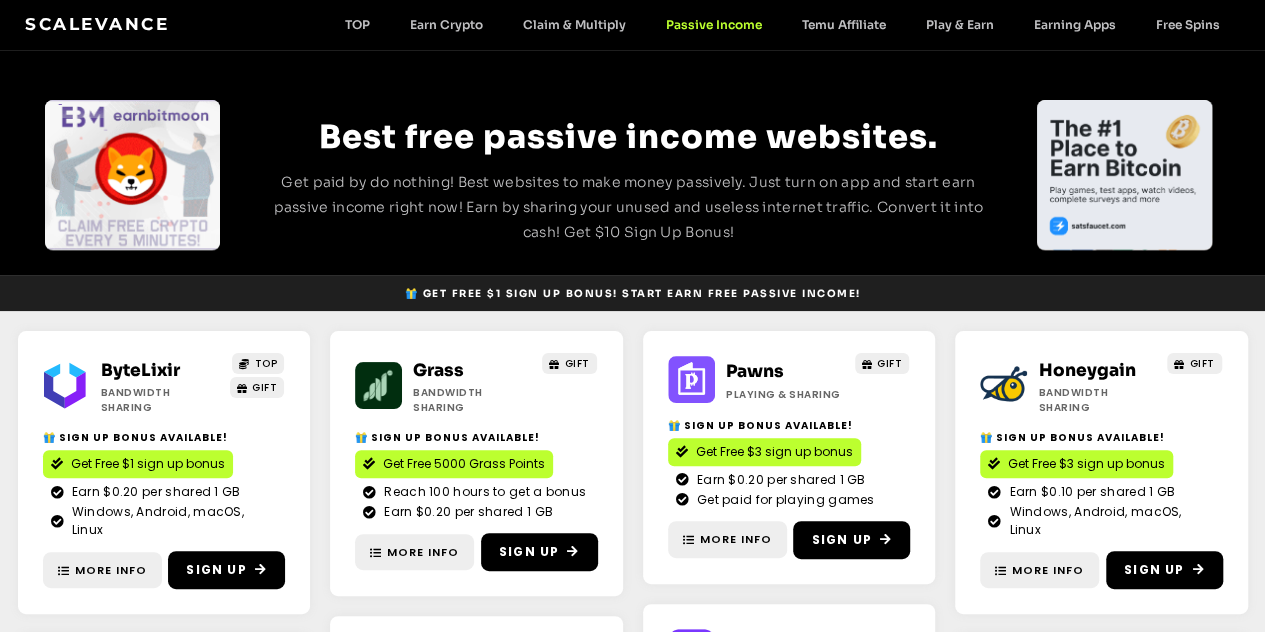 scroll, scrollTop: 99, scrollLeft: 0, axis: vertical 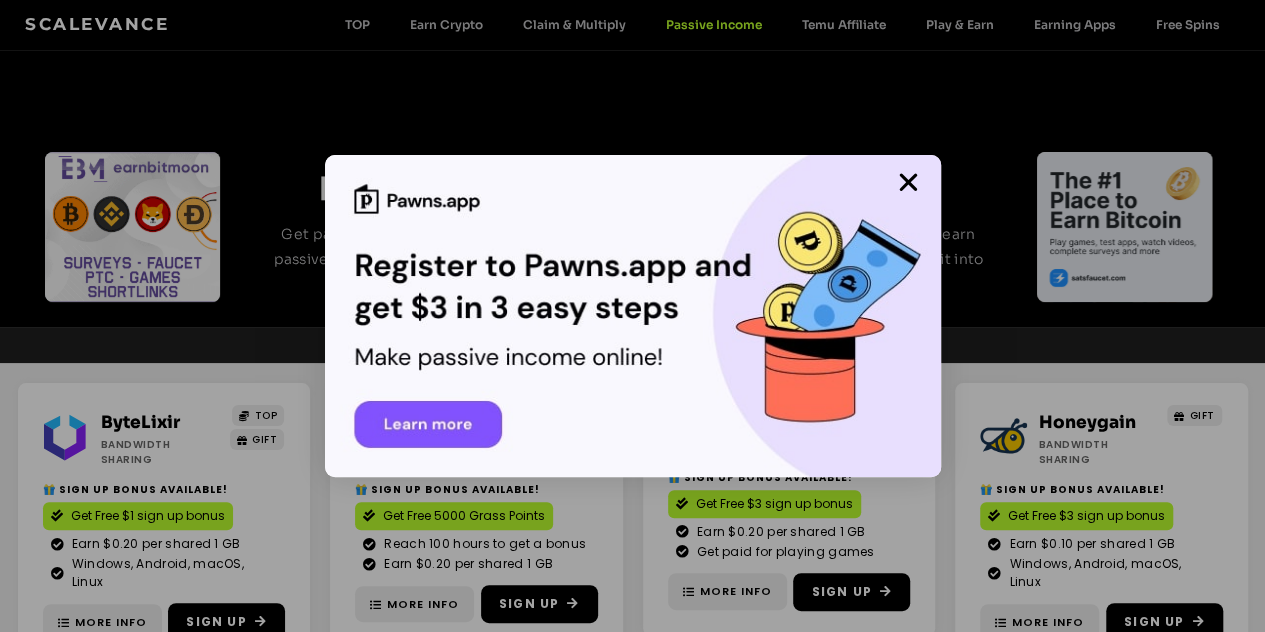 click at bounding box center [632, 316] 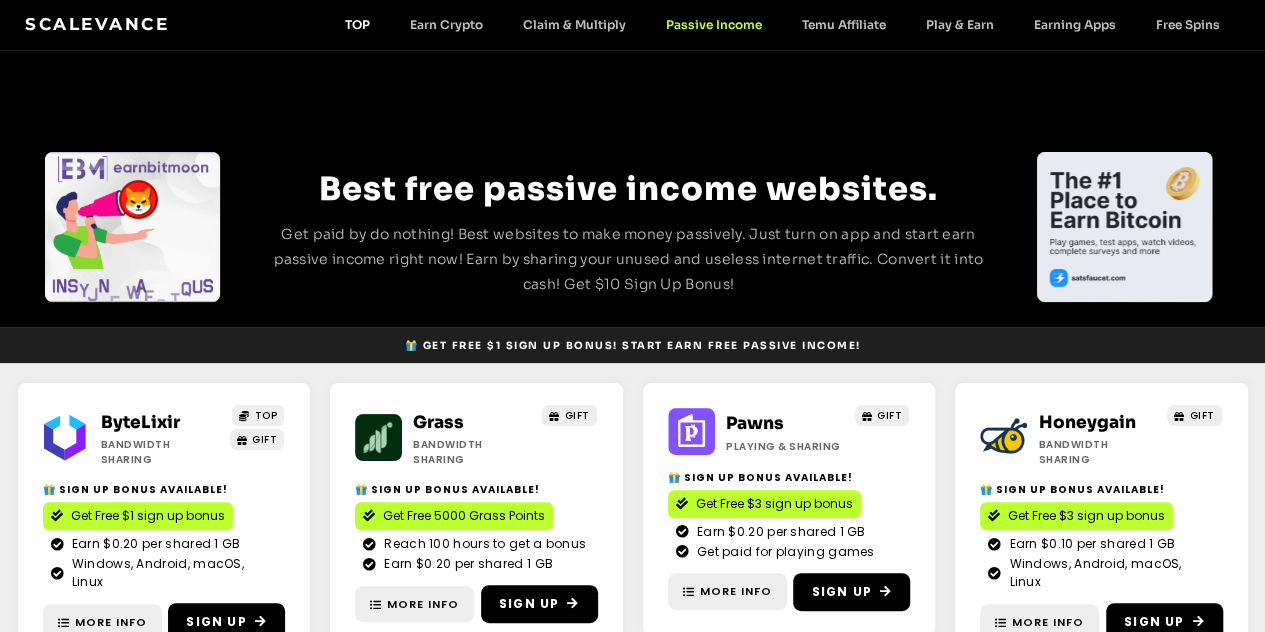 click on "TOP" 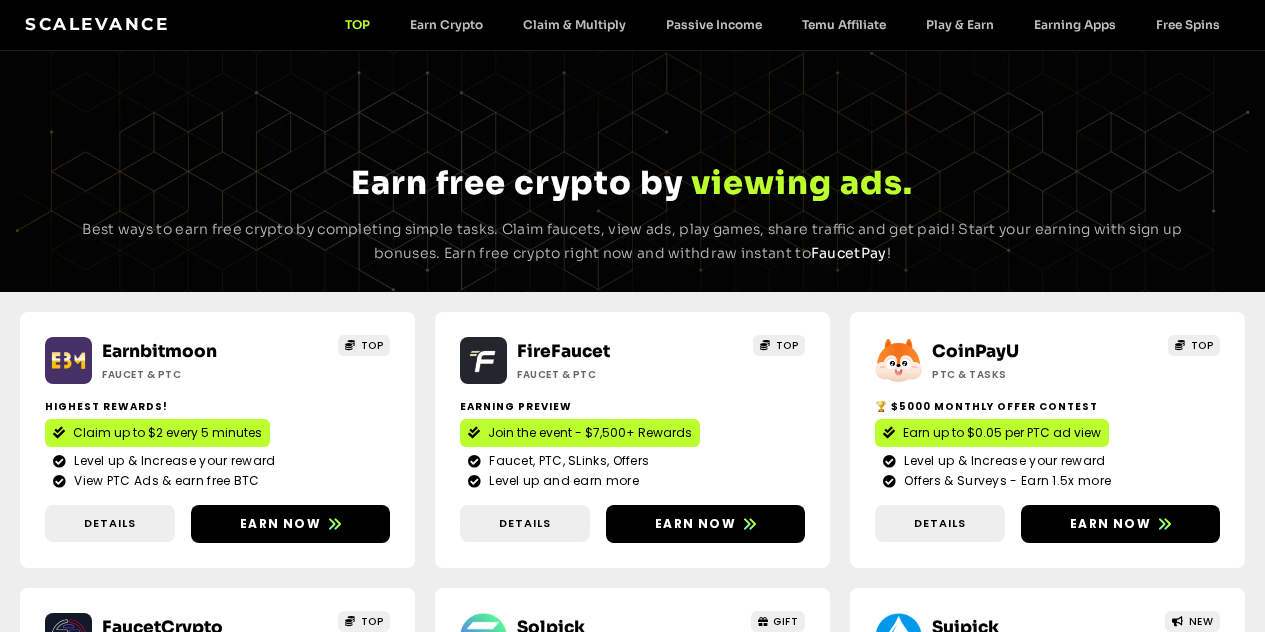 scroll, scrollTop: 0, scrollLeft: 0, axis: both 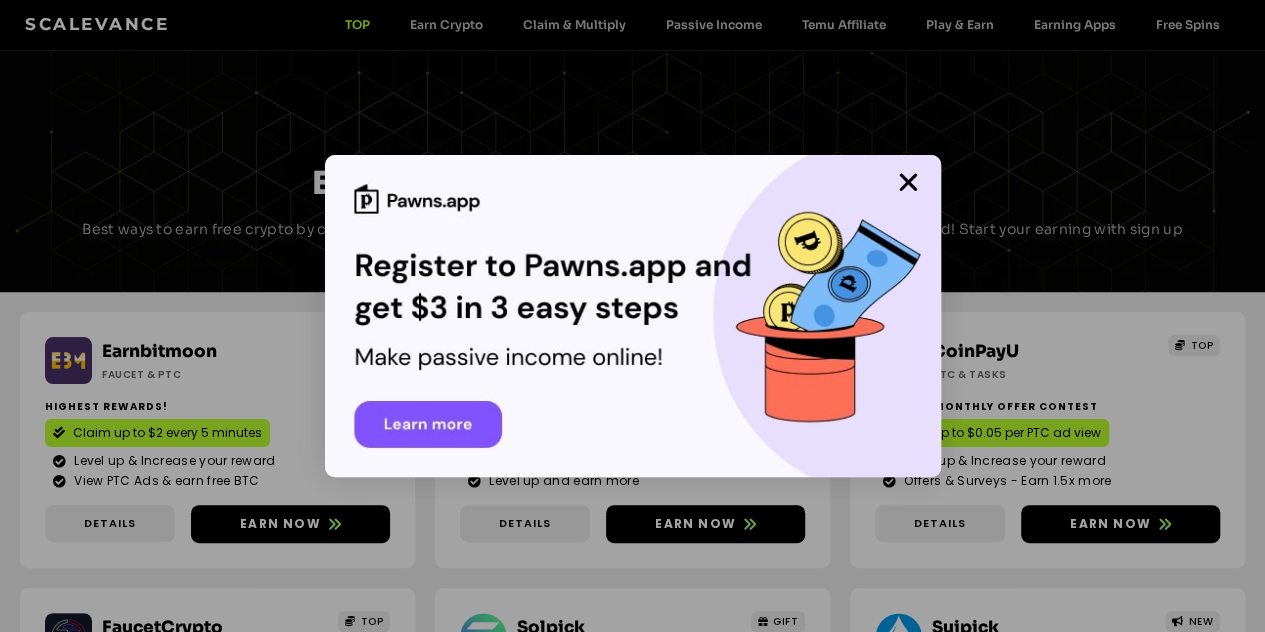 click at bounding box center [633, 316] 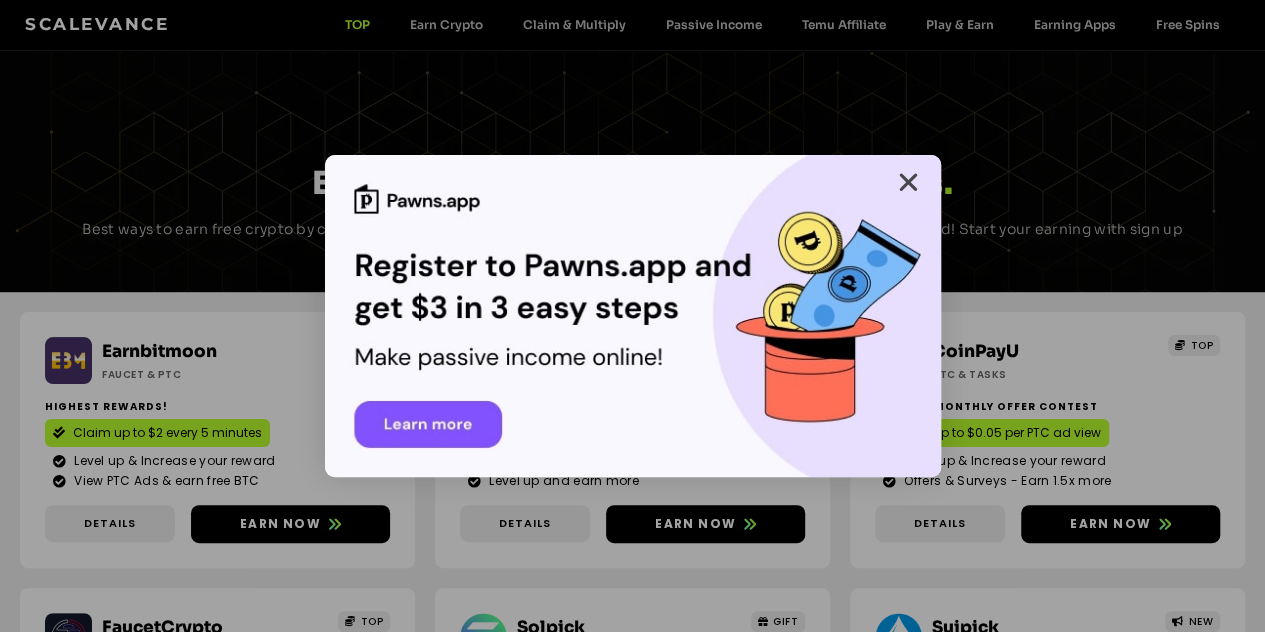 click at bounding box center [908, 182] 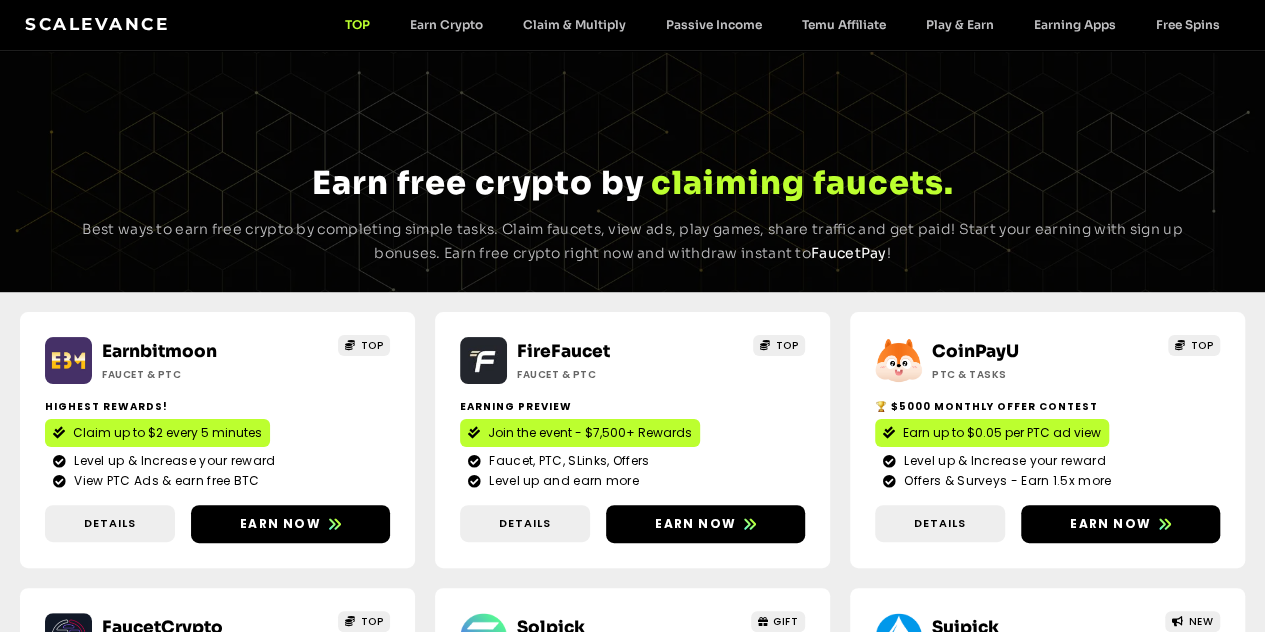scroll, scrollTop: 75, scrollLeft: 0, axis: vertical 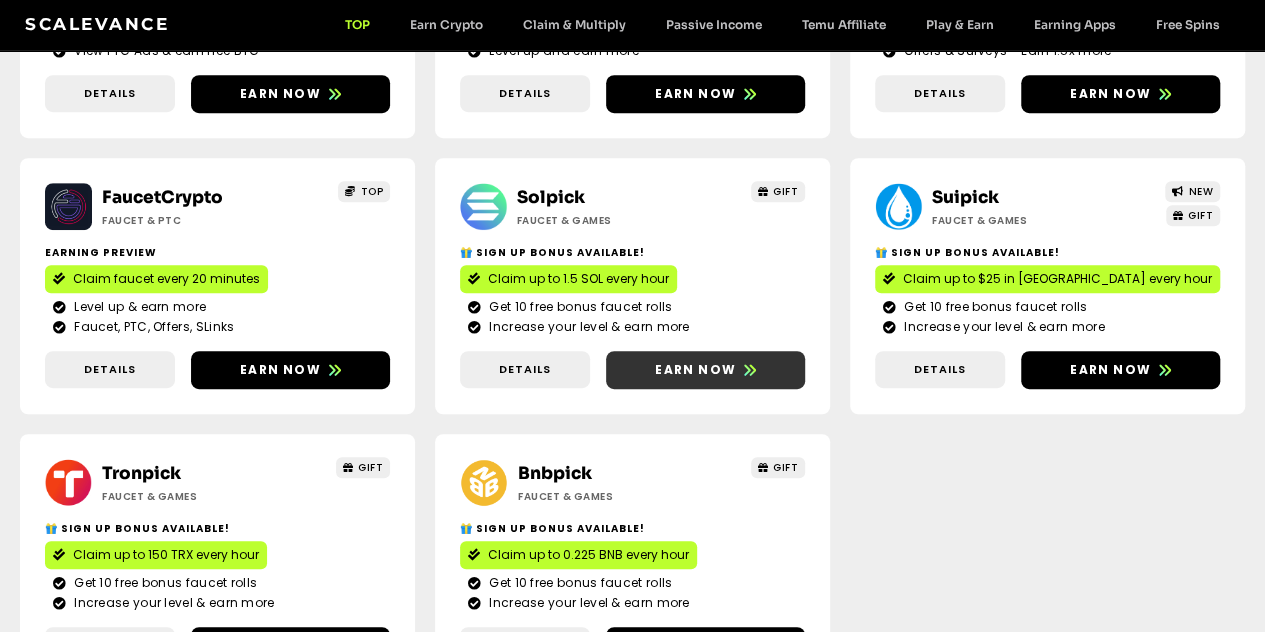 click on "Earn now" at bounding box center [705, 370] 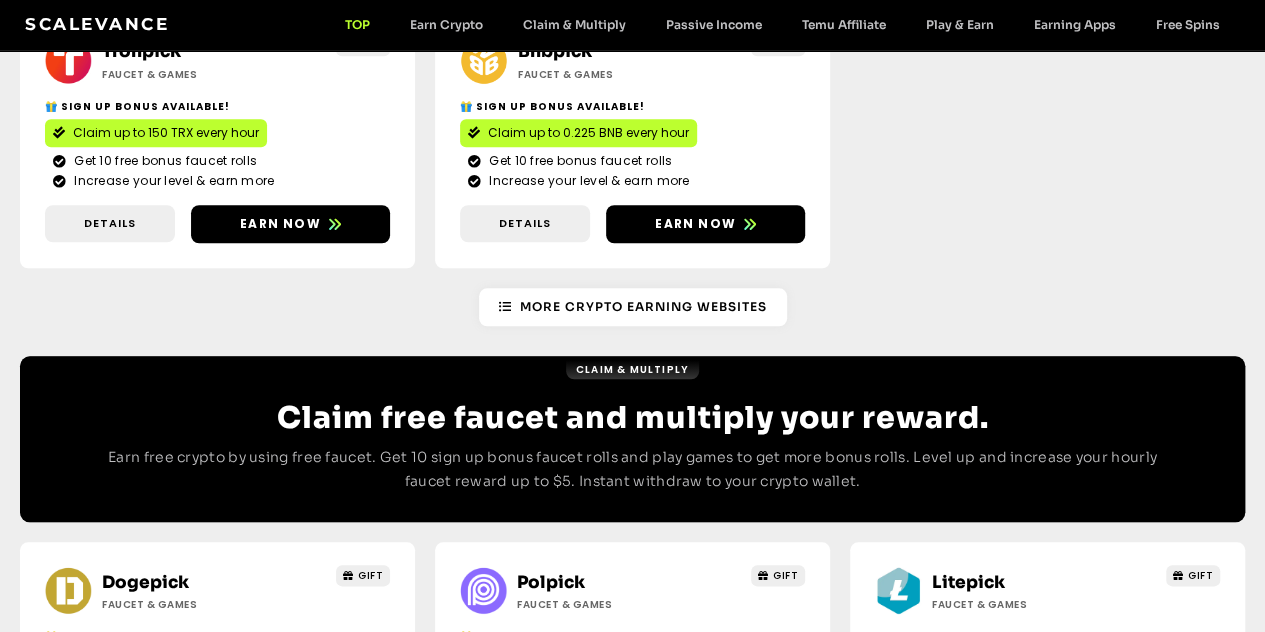 scroll, scrollTop: 989, scrollLeft: 0, axis: vertical 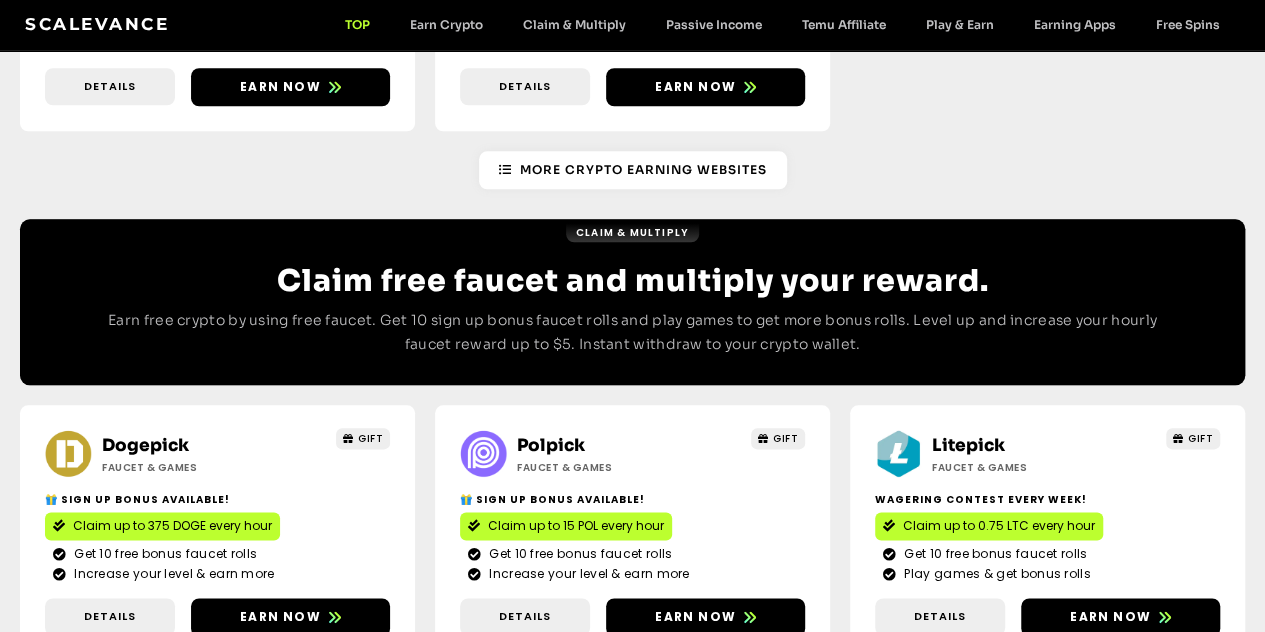 click on "Earn now" at bounding box center [280, 893] 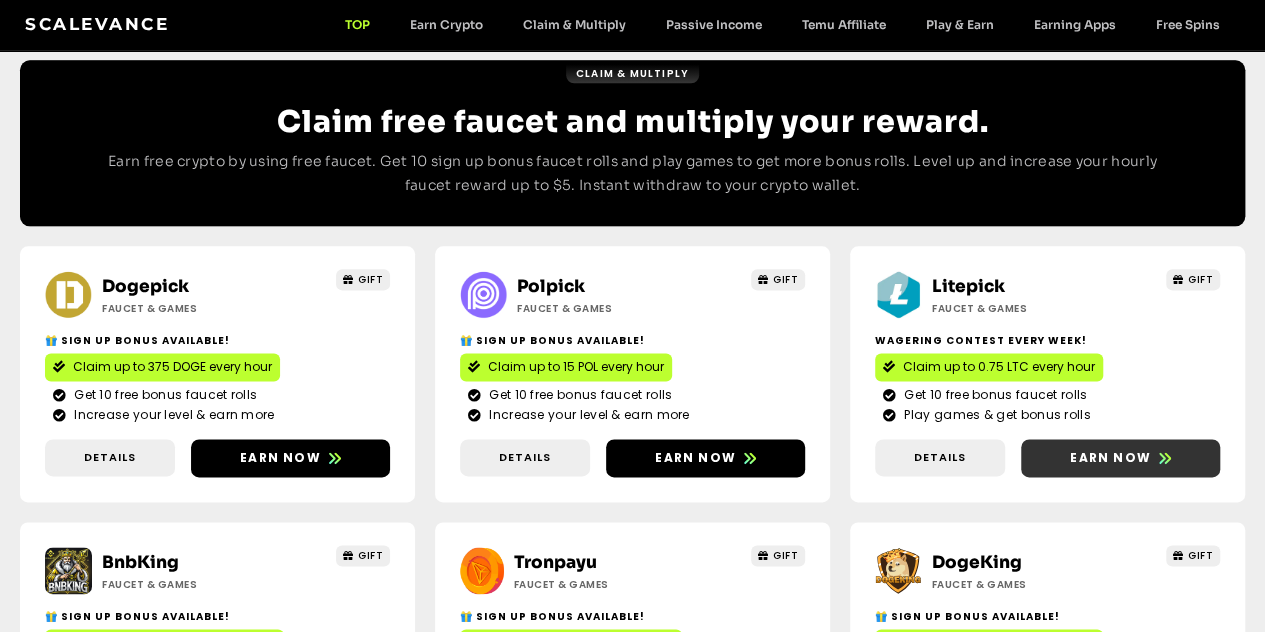 click on "Earn now" at bounding box center [1110, 458] 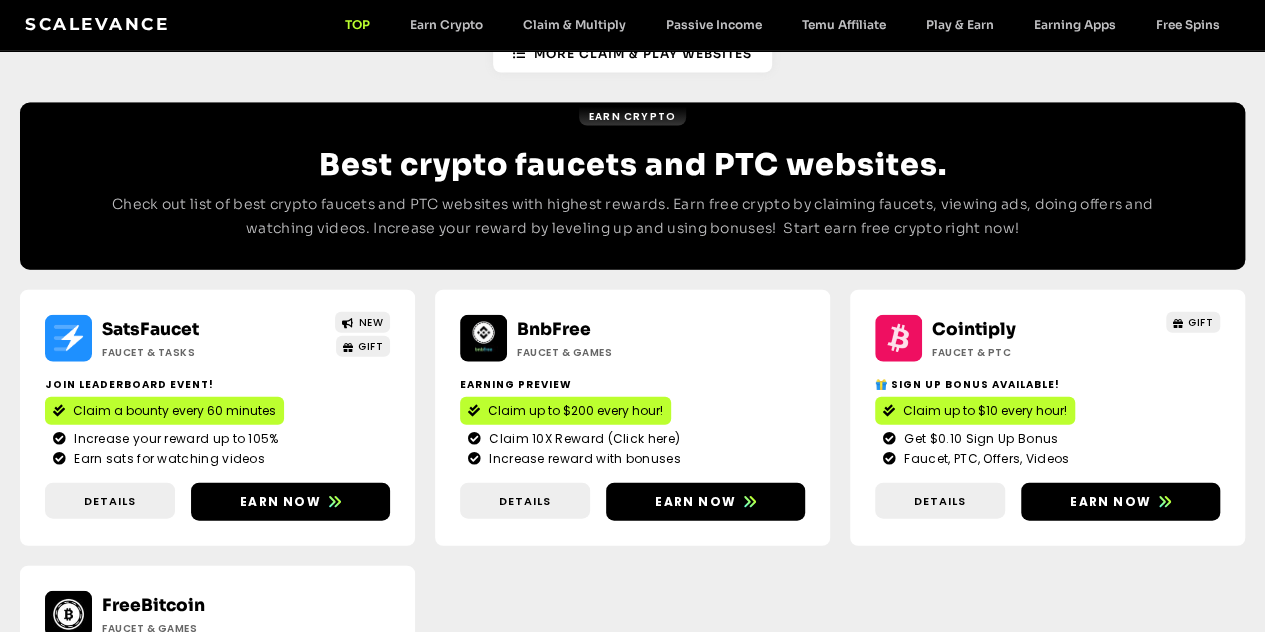 scroll, scrollTop: 2170, scrollLeft: 0, axis: vertical 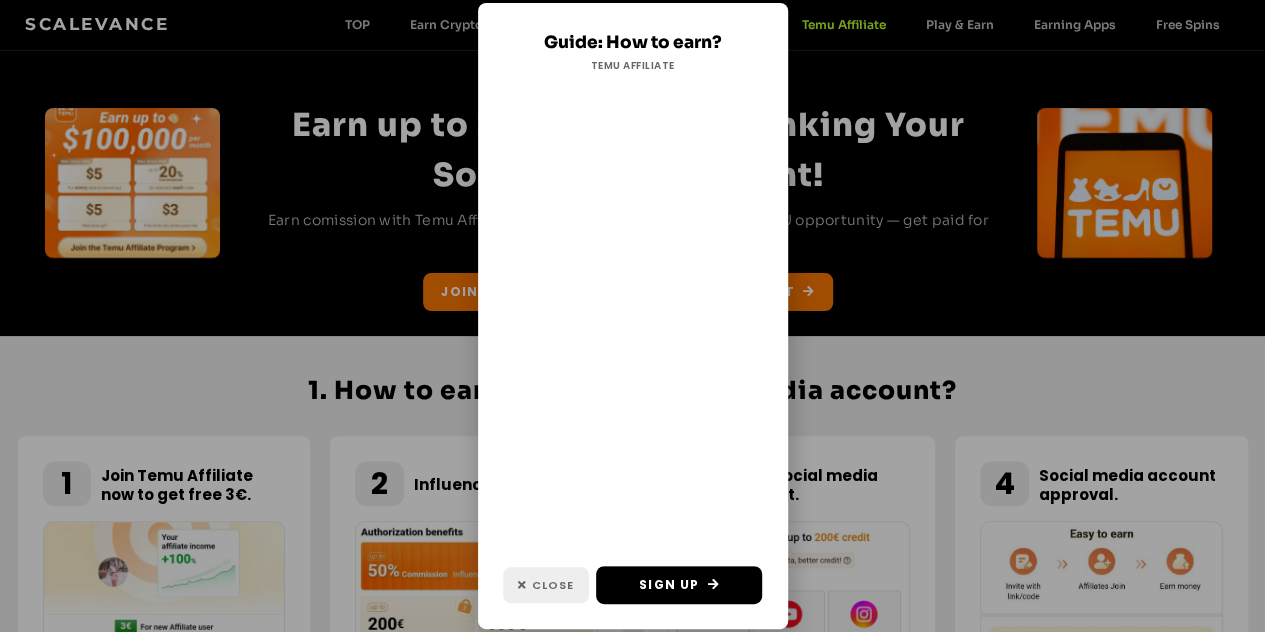 click on "Close" at bounding box center [553, 585] 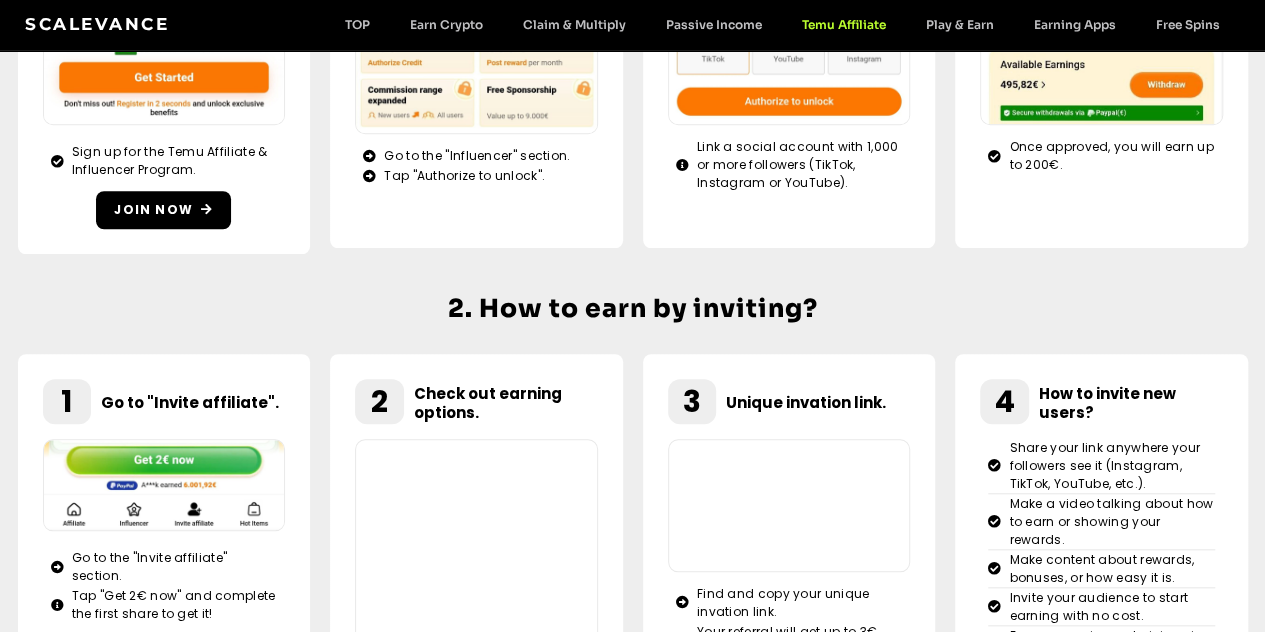 scroll, scrollTop: 814, scrollLeft: 0, axis: vertical 